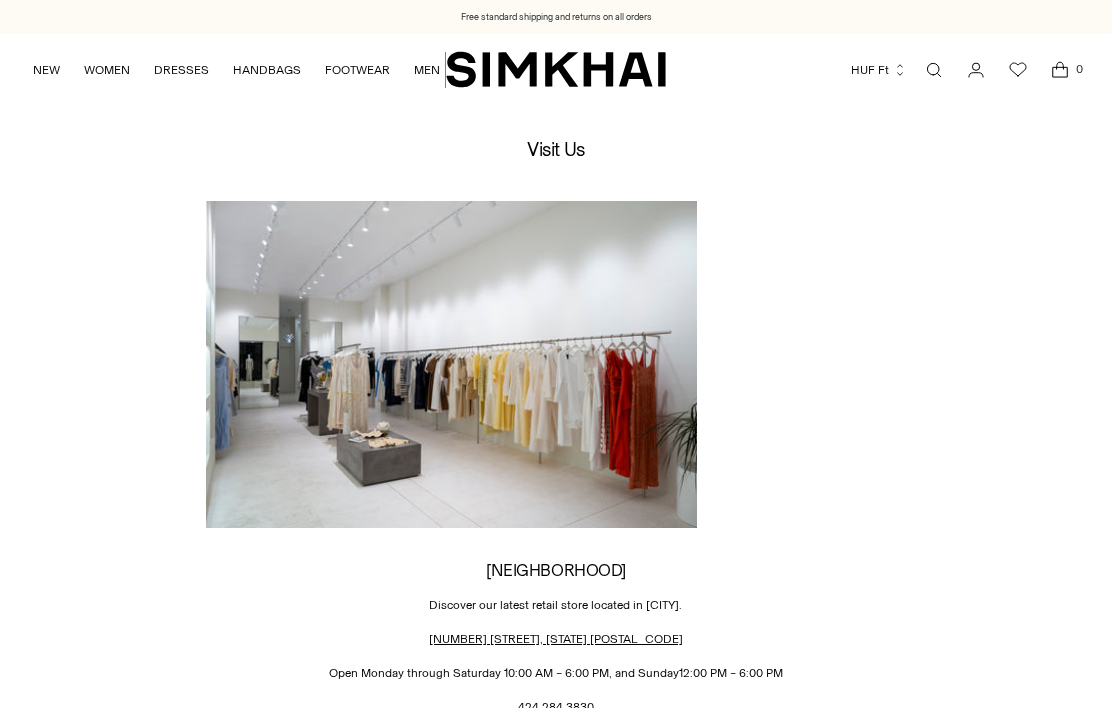 scroll, scrollTop: 0, scrollLeft: 0, axis: both 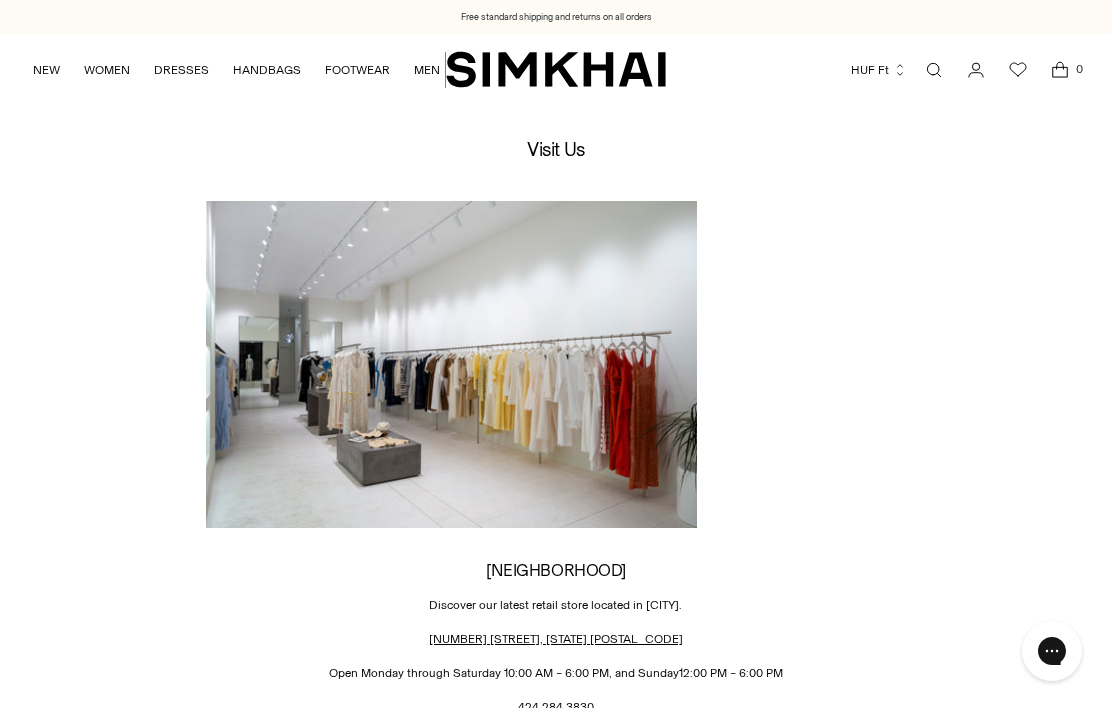 click 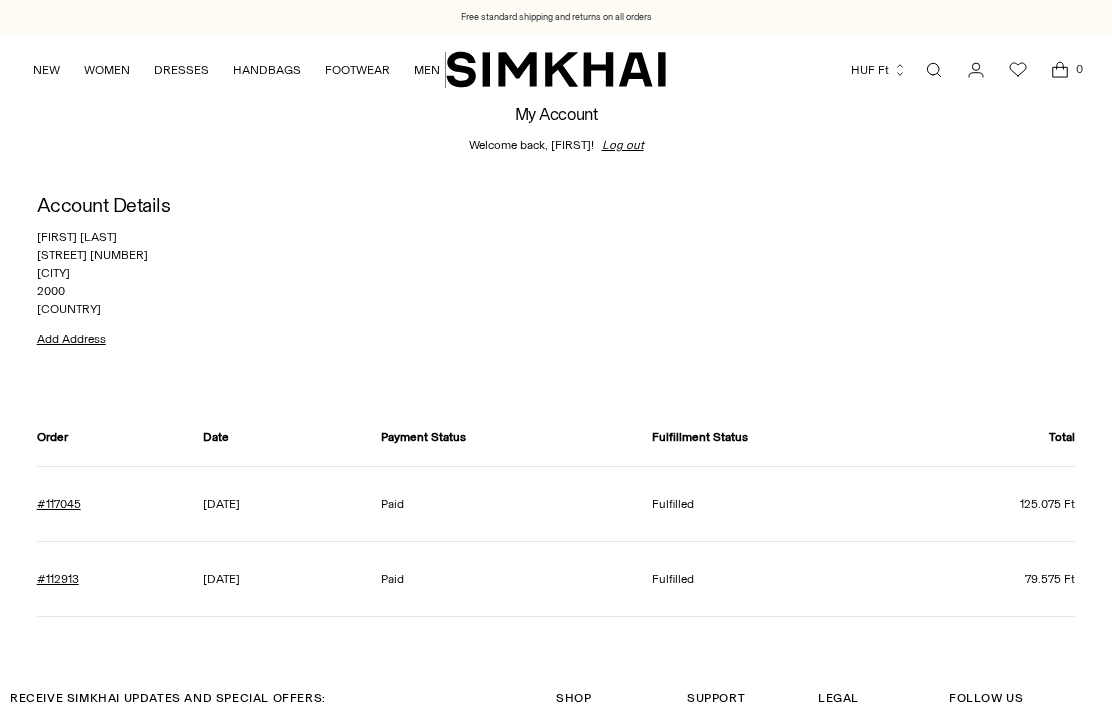 scroll, scrollTop: 0, scrollLeft: 0, axis: both 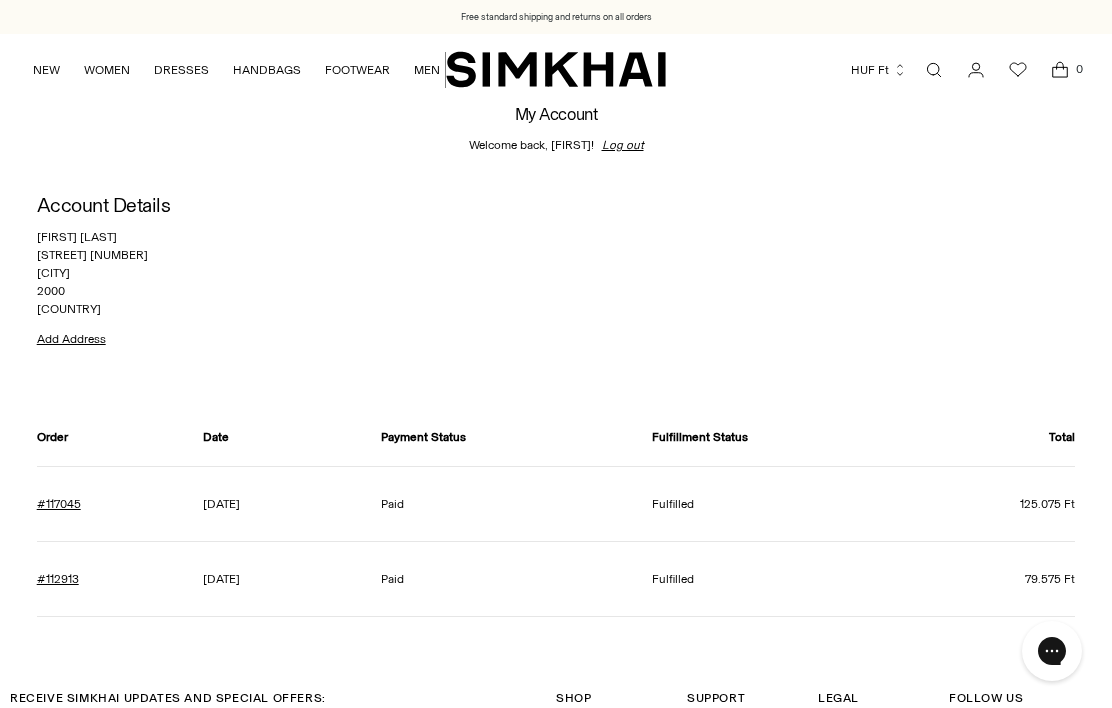 click on "July 6, 2025" at bounding box center (221, 504) 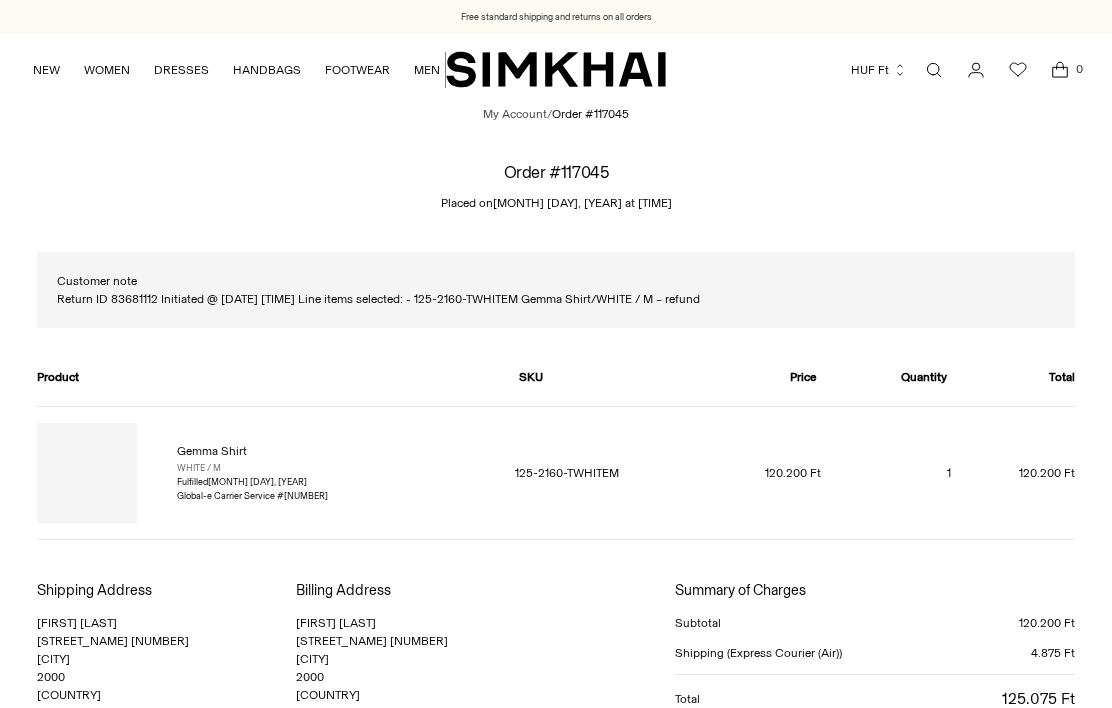 scroll, scrollTop: 0, scrollLeft: 0, axis: both 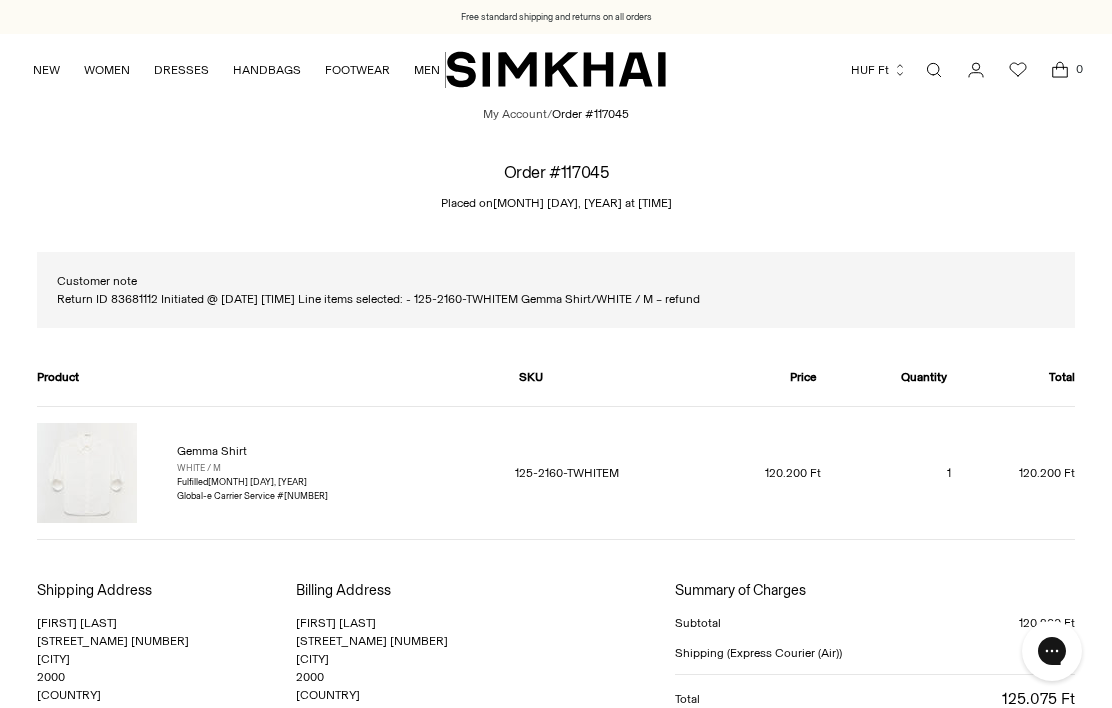 click at bounding box center (87, 473) 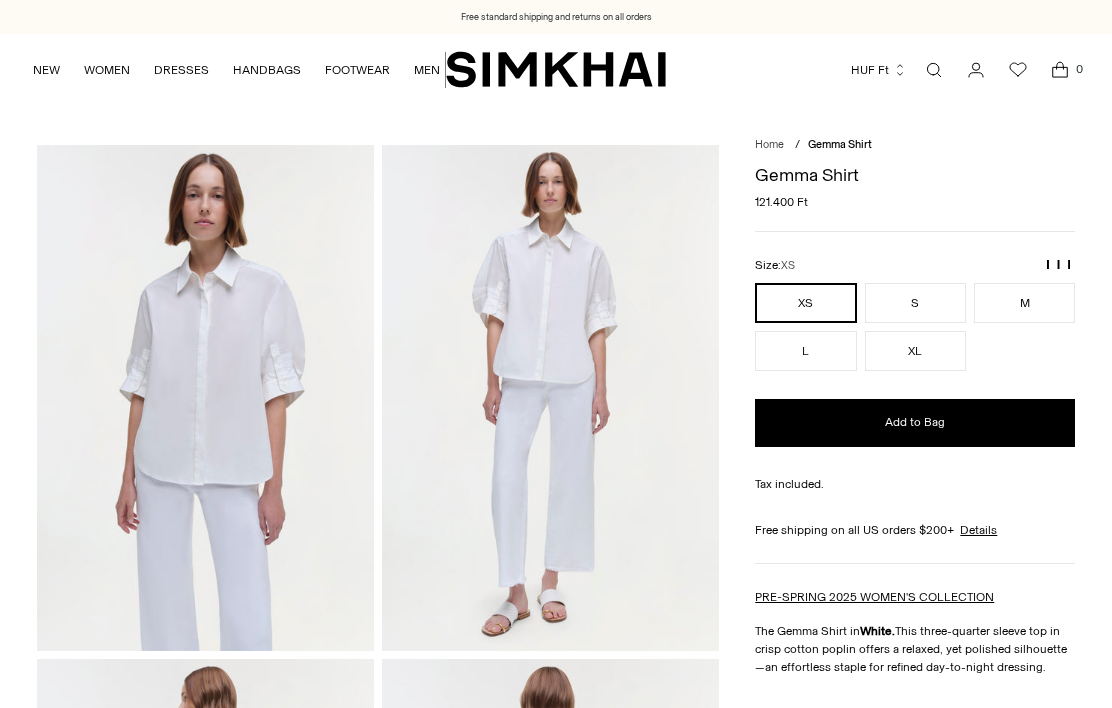 scroll, scrollTop: 0, scrollLeft: 0, axis: both 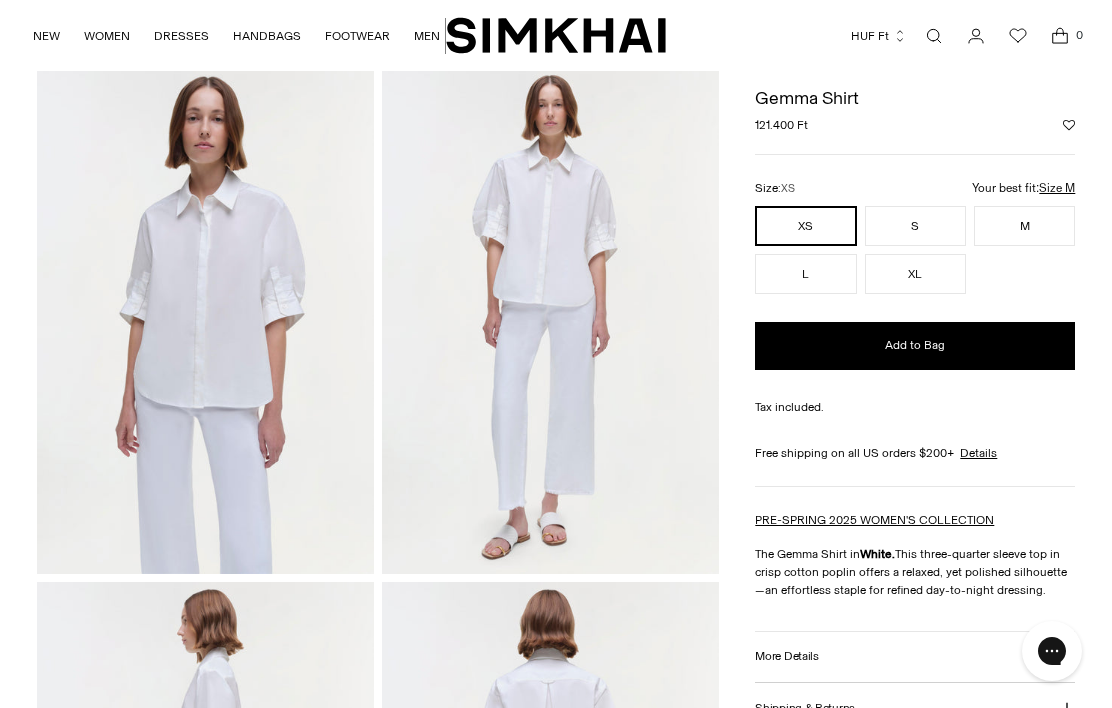 click on "S" at bounding box center [915, 226] 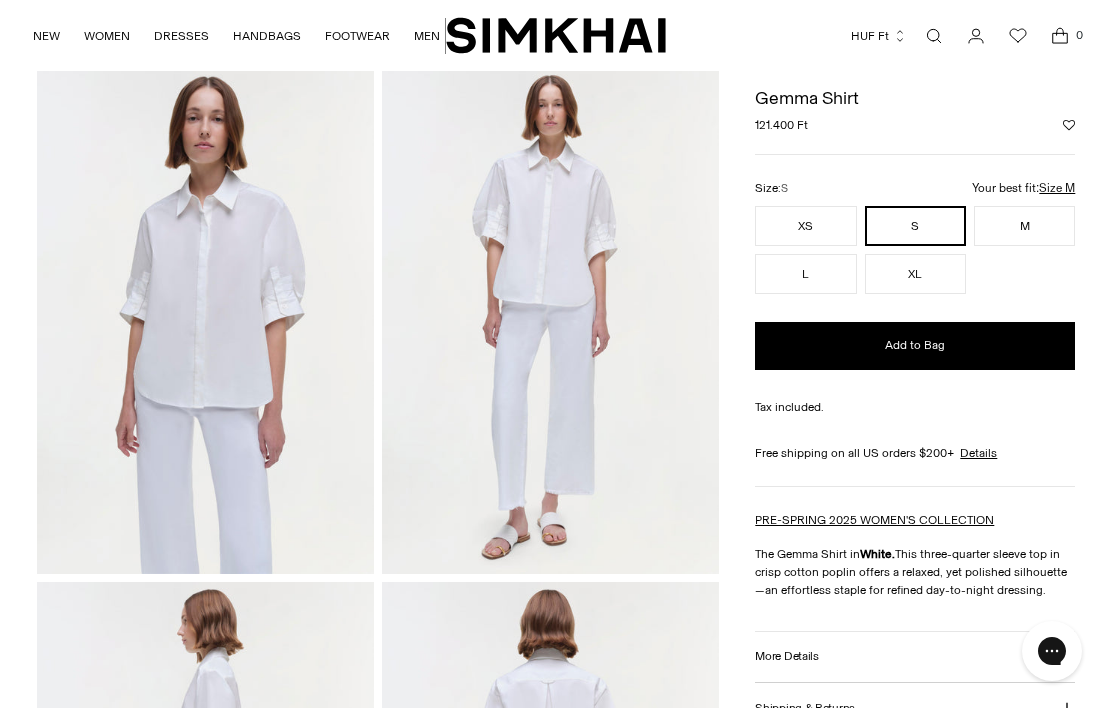 click on "Add to Bag" at bounding box center (915, 346) 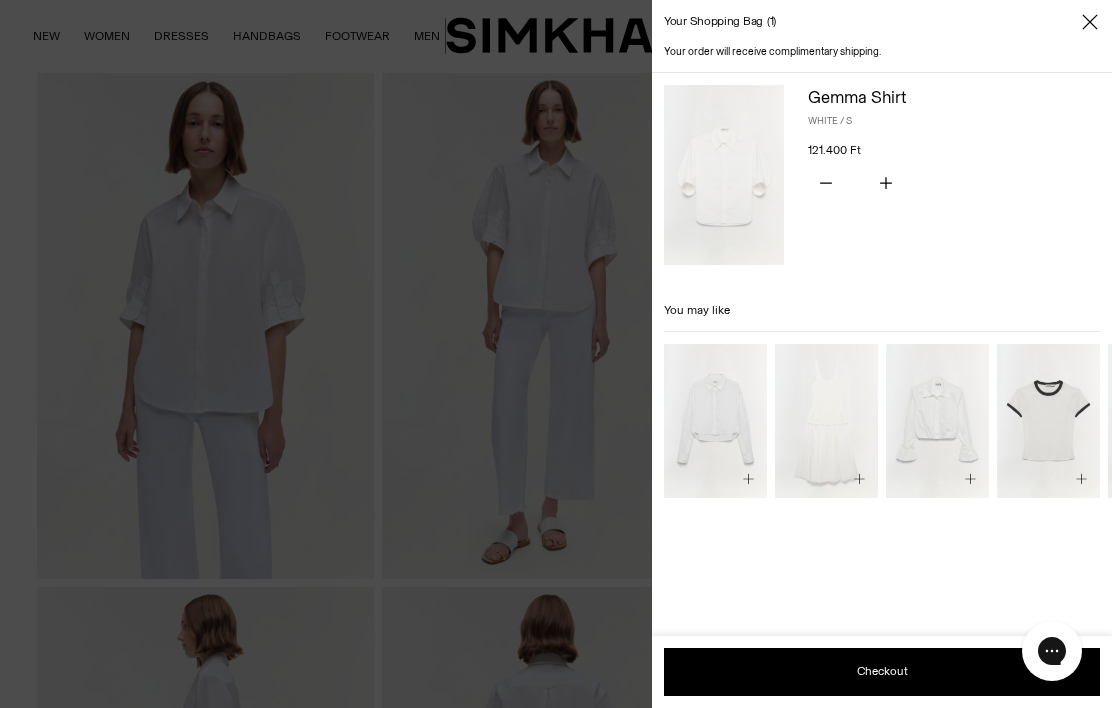 scroll, scrollTop: 65, scrollLeft: 0, axis: vertical 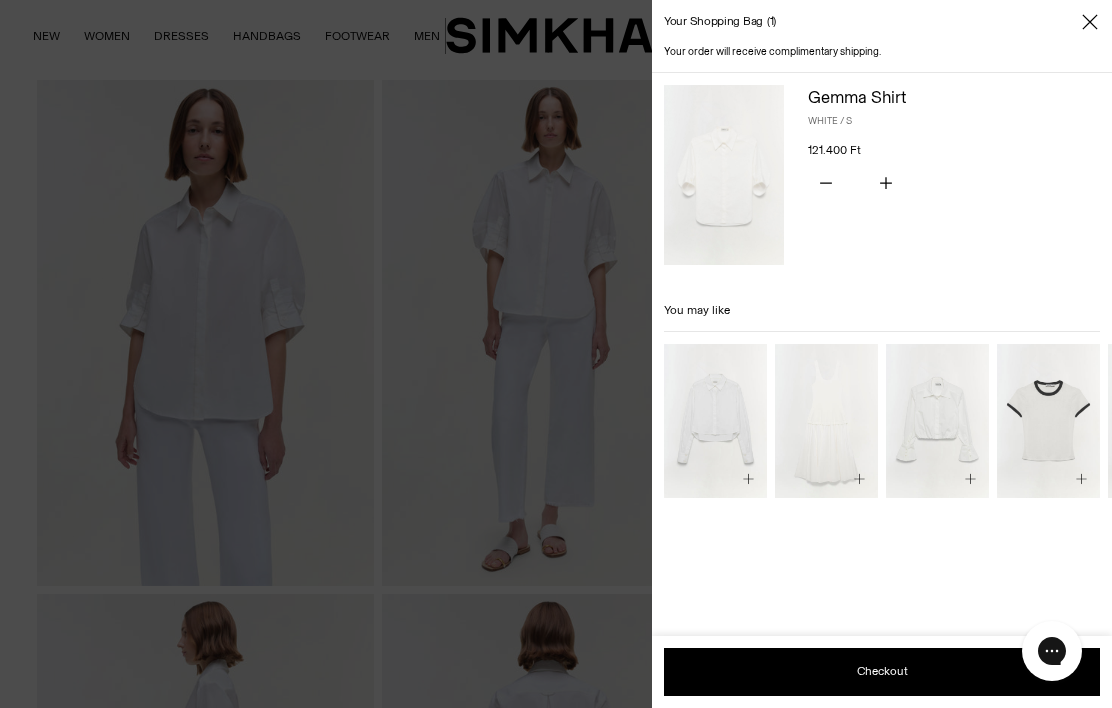 click on "Your shopping bag 1" at bounding box center (882, 22) 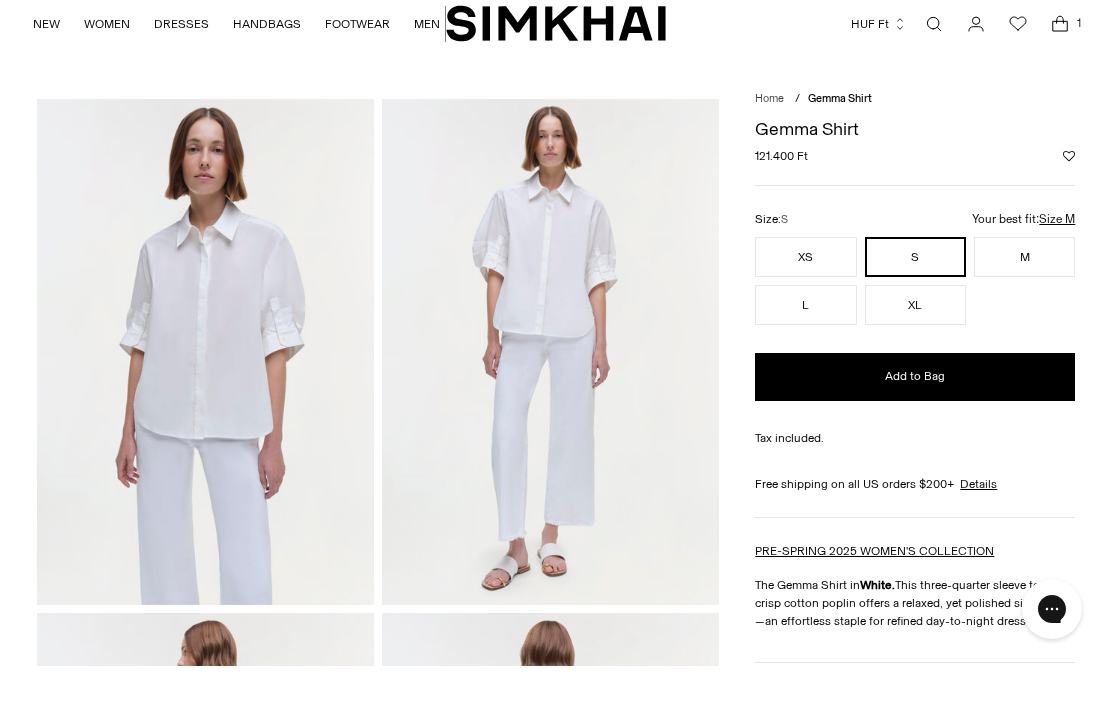 scroll, scrollTop: 47, scrollLeft: 0, axis: vertical 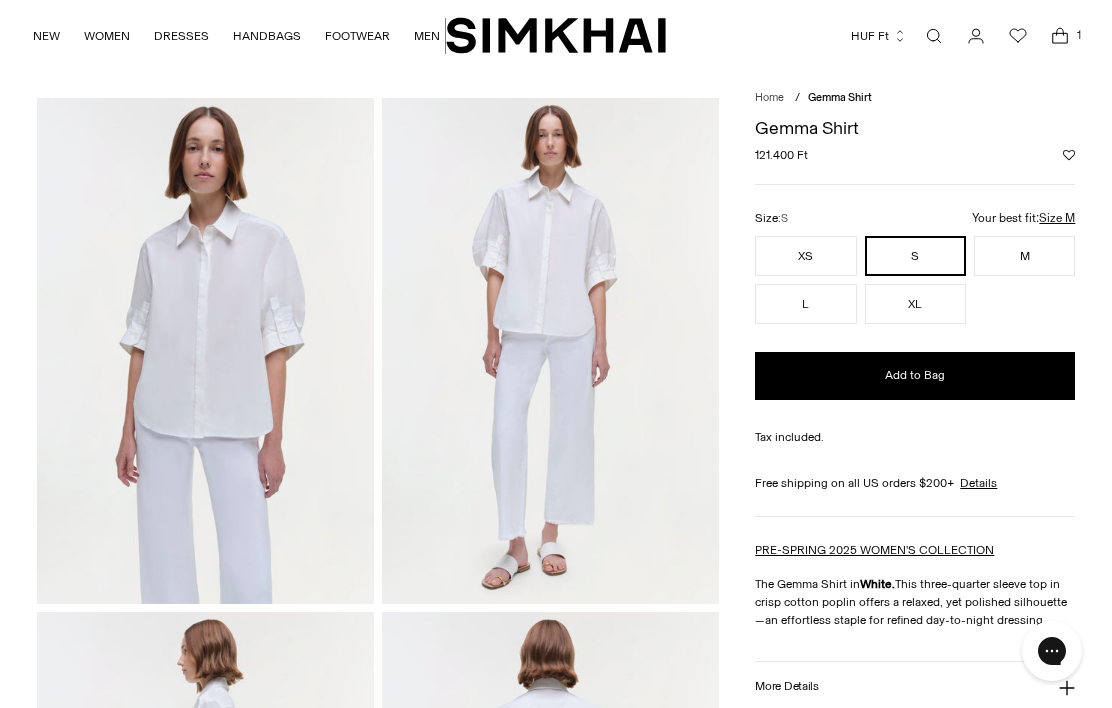 click on "Gemma Shirt" at bounding box center [840, 97] 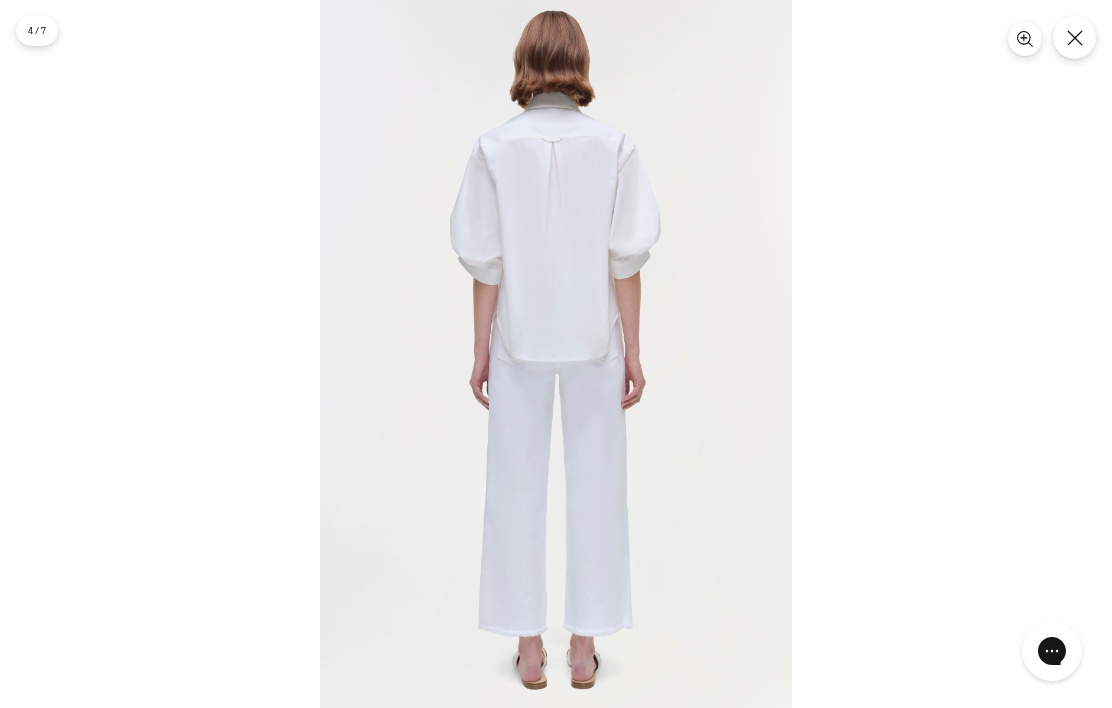 click 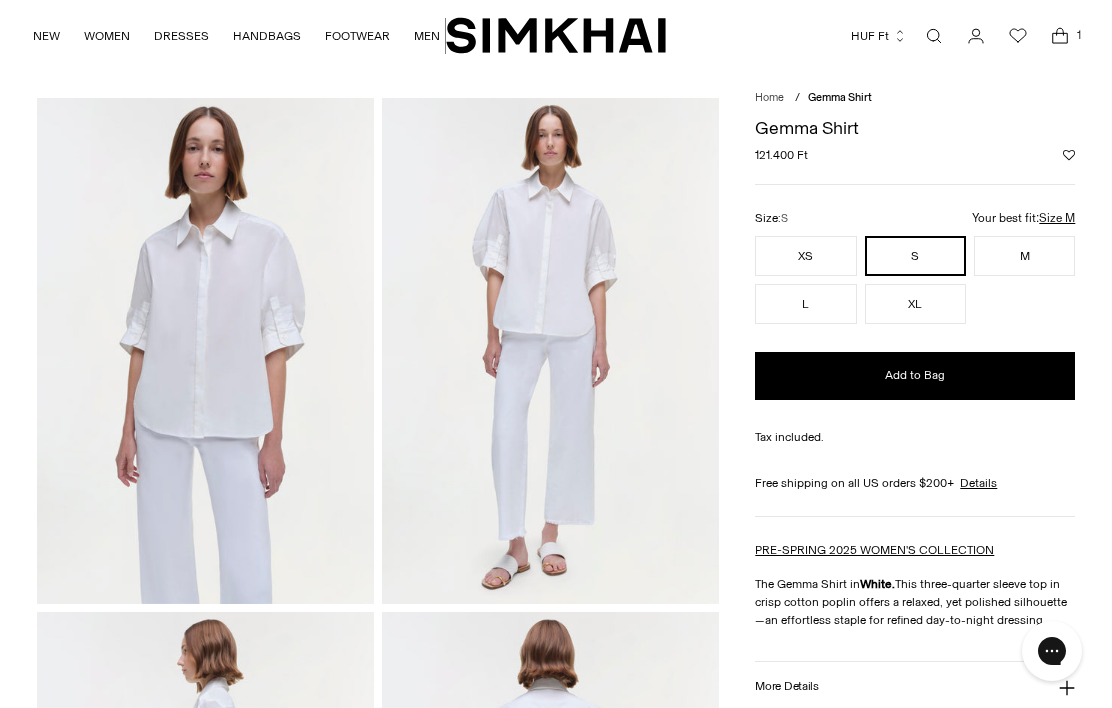 click at bounding box center [934, 36] 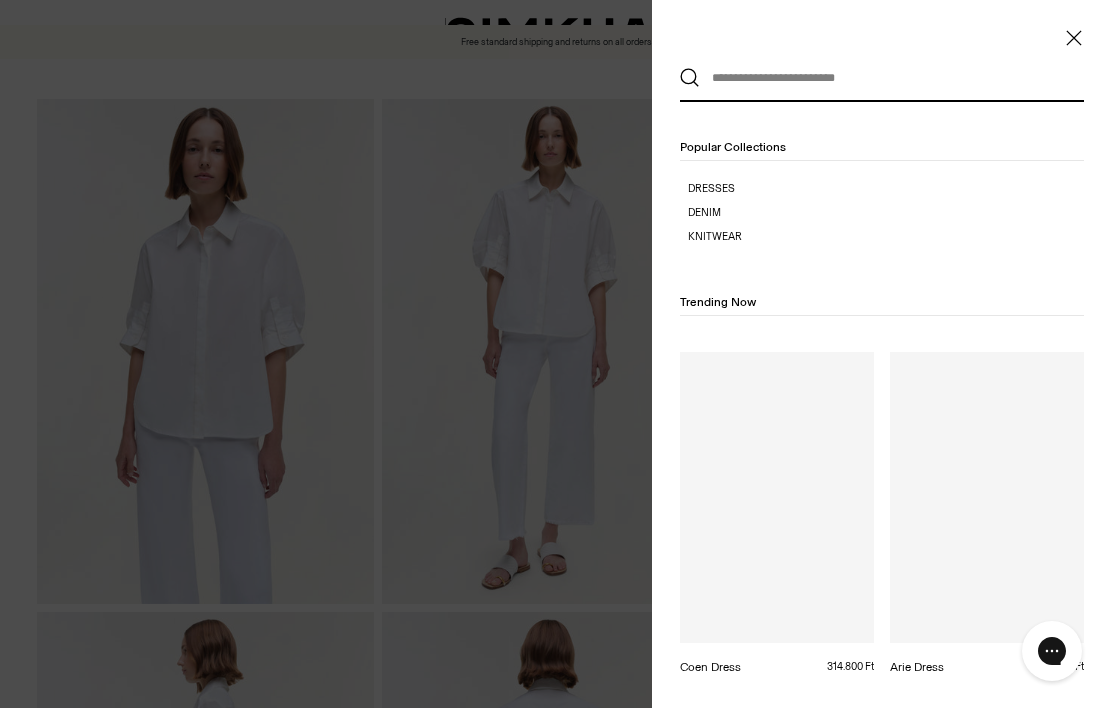 scroll, scrollTop: 0, scrollLeft: 0, axis: both 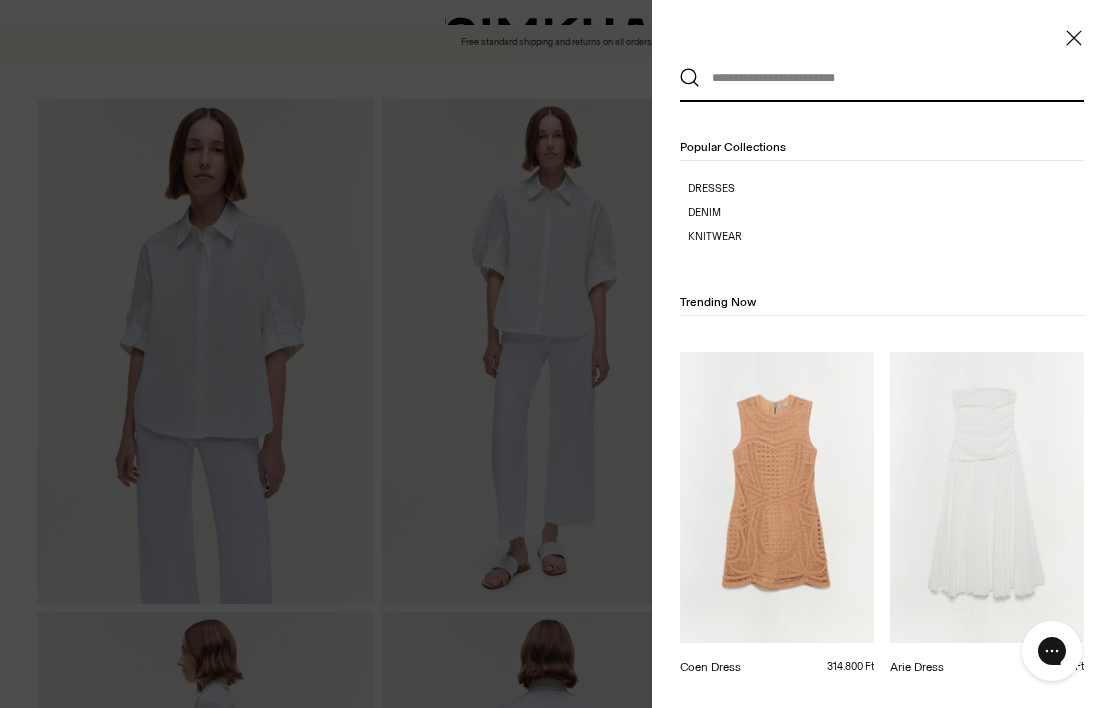 click at bounding box center (877, 78) 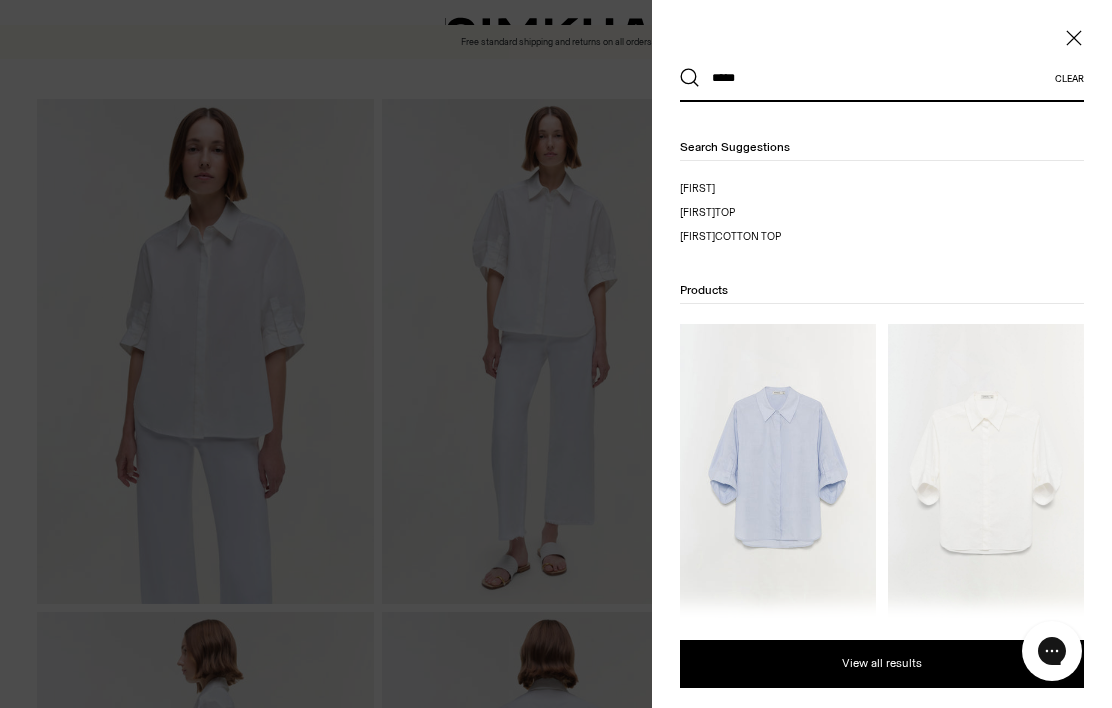 type on "*****" 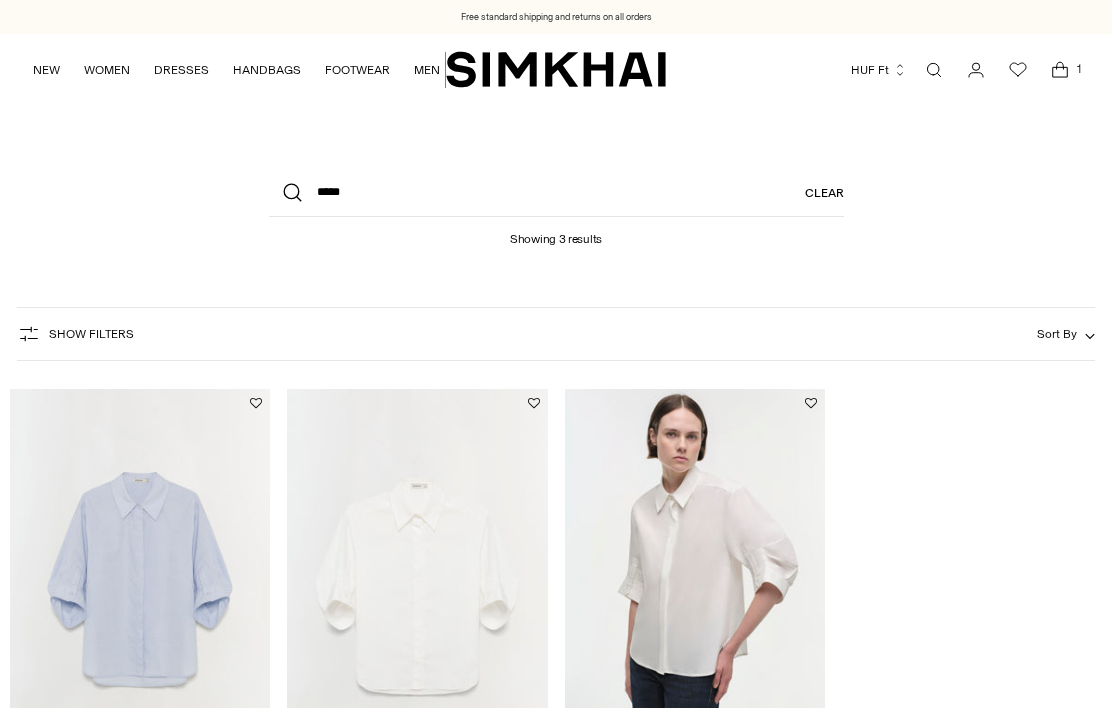 scroll, scrollTop: 293, scrollLeft: 0, axis: vertical 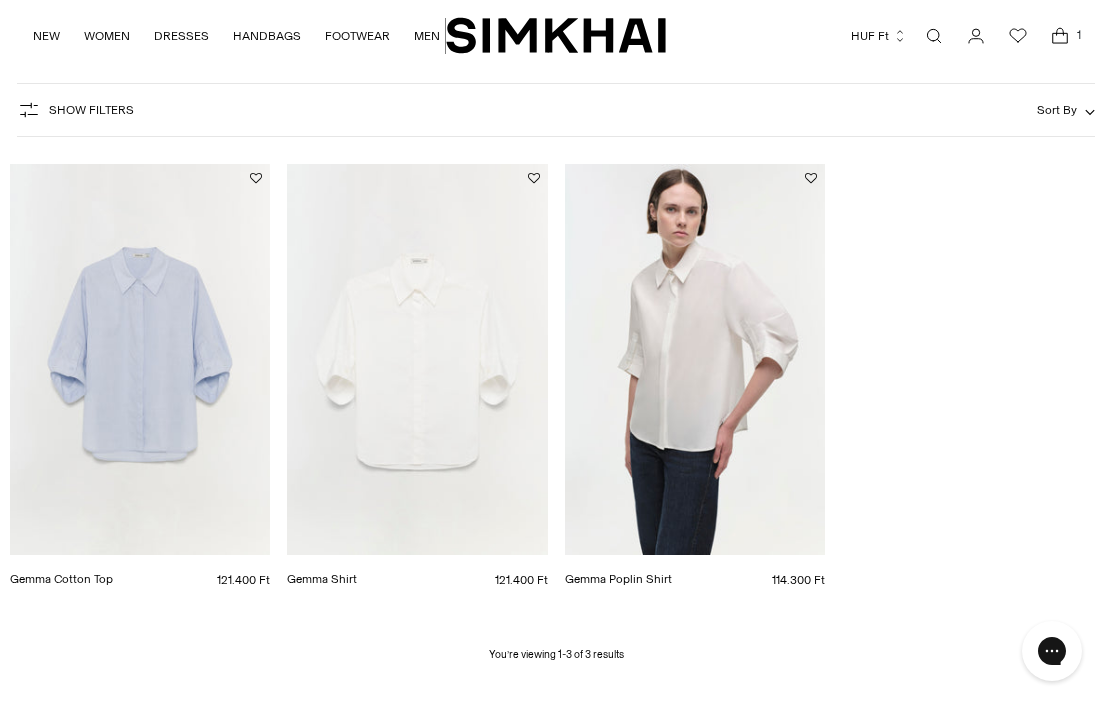 click at bounding box center (140, 359) 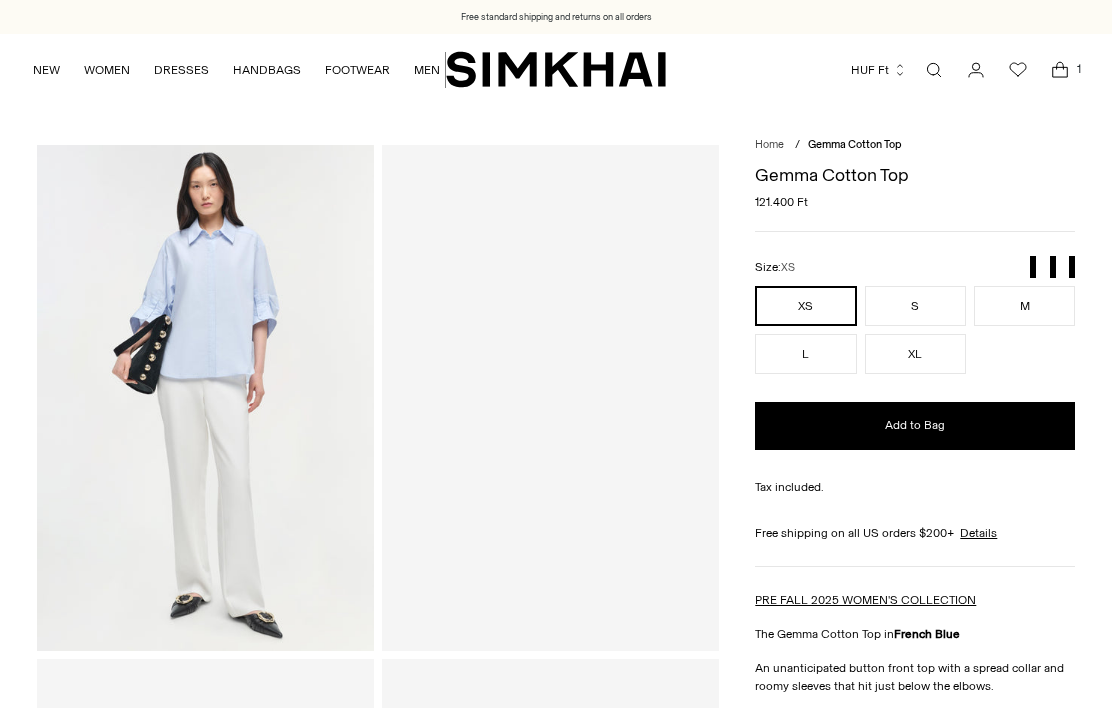 scroll, scrollTop: 0, scrollLeft: 0, axis: both 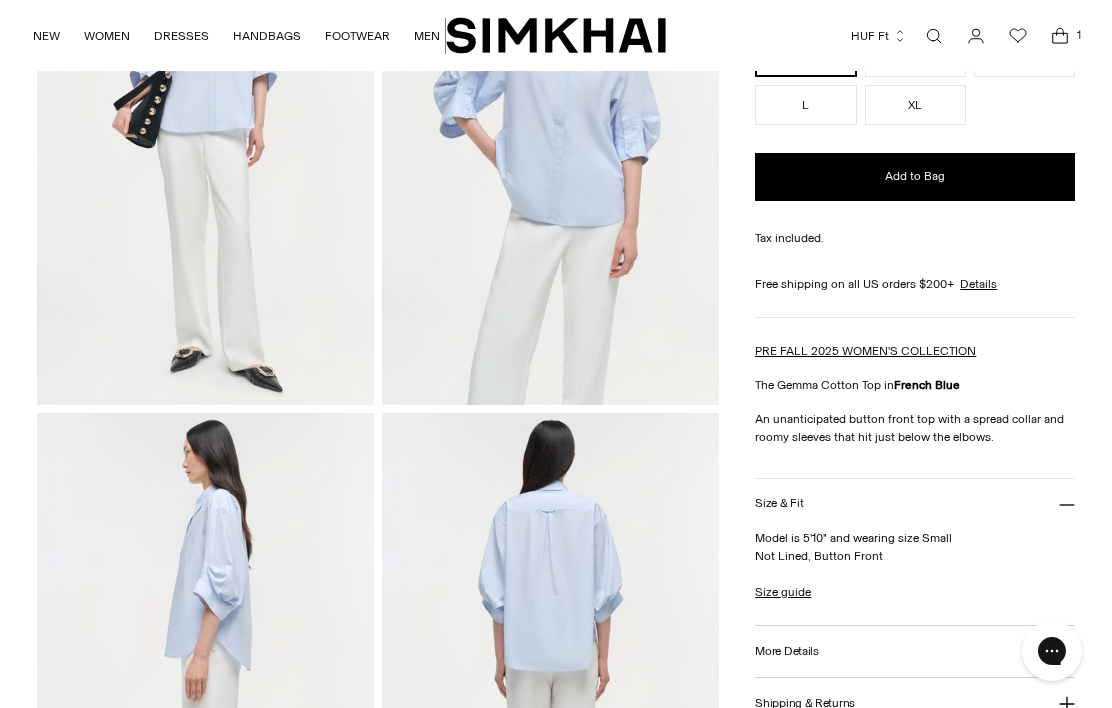 click on "Size & Fit" at bounding box center [915, 504] 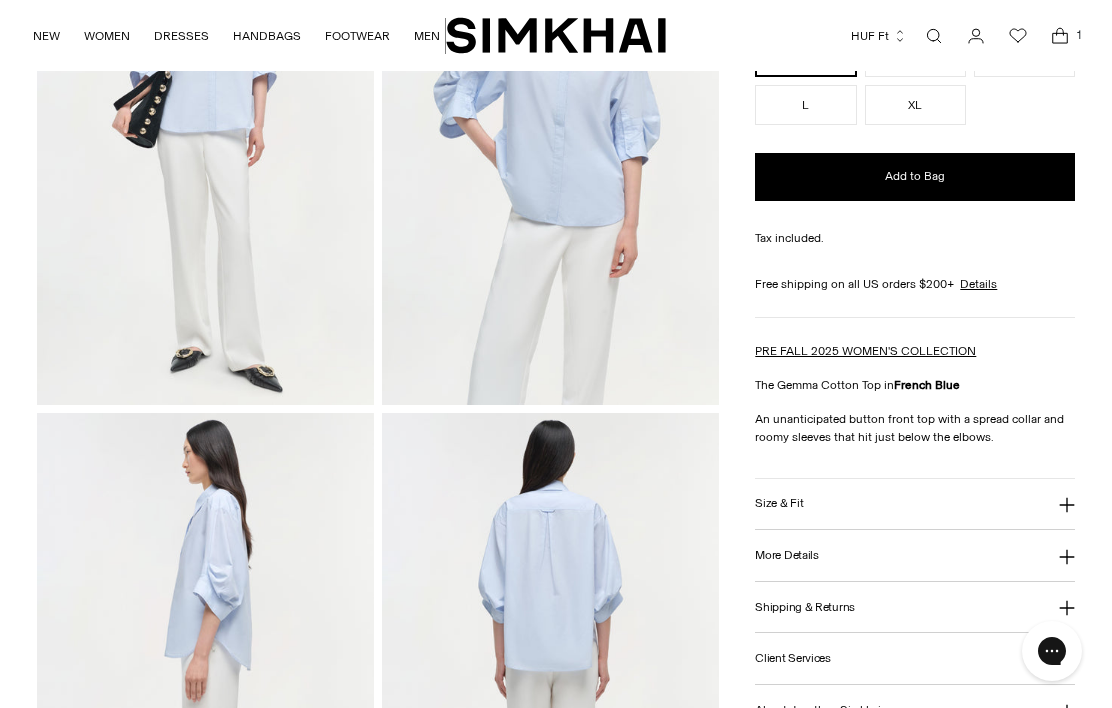 click 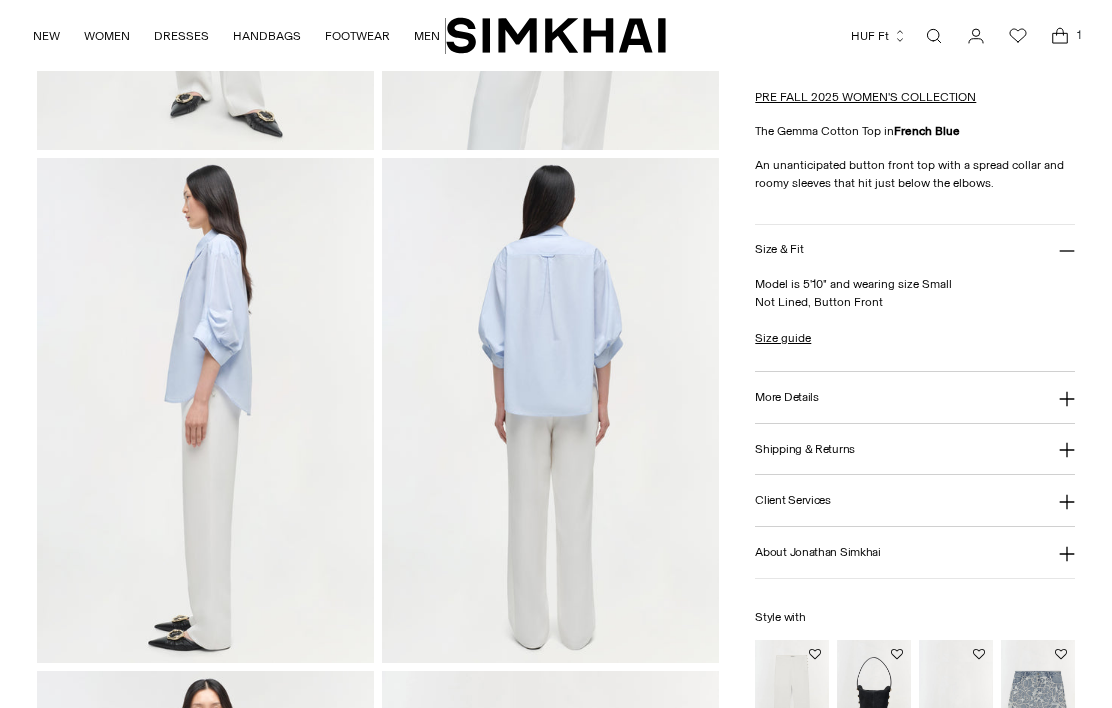 scroll, scrollTop: 502, scrollLeft: 0, axis: vertical 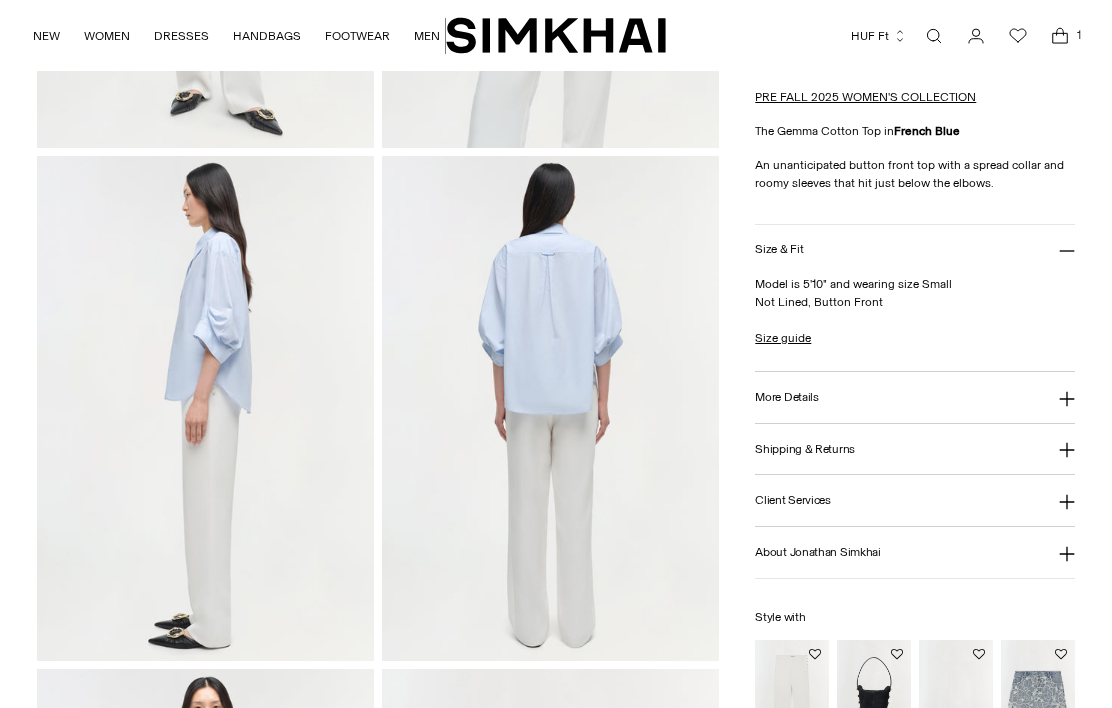 click on "Size guide" at bounding box center (783, 339) 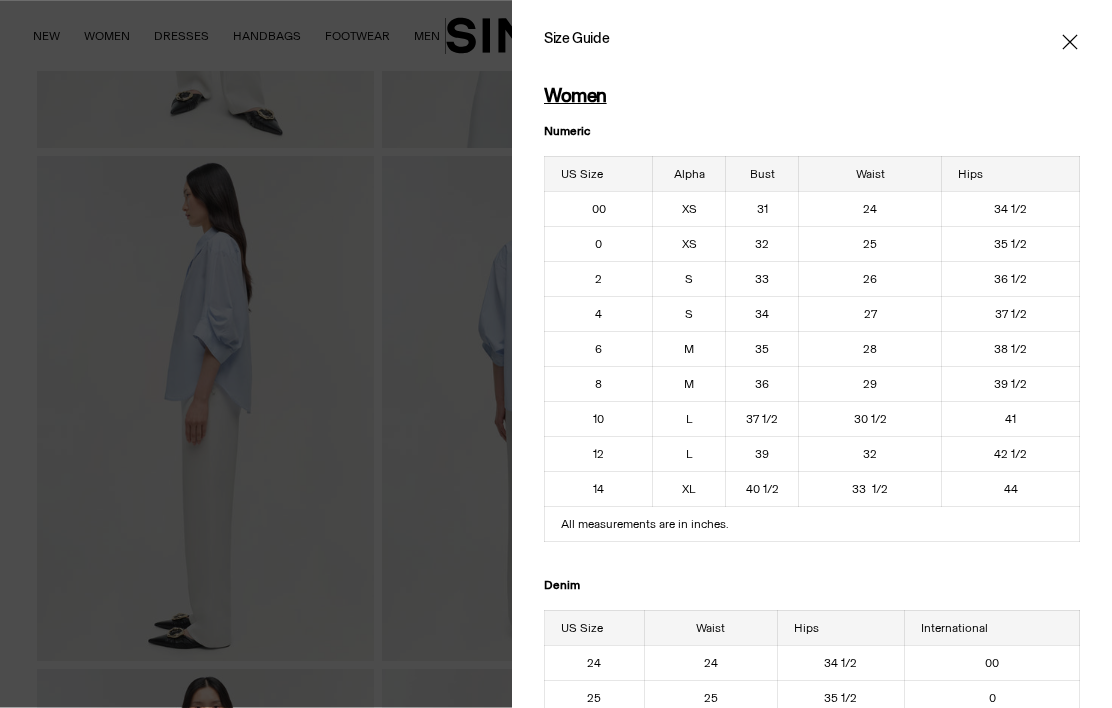 scroll, scrollTop: 503, scrollLeft: 0, axis: vertical 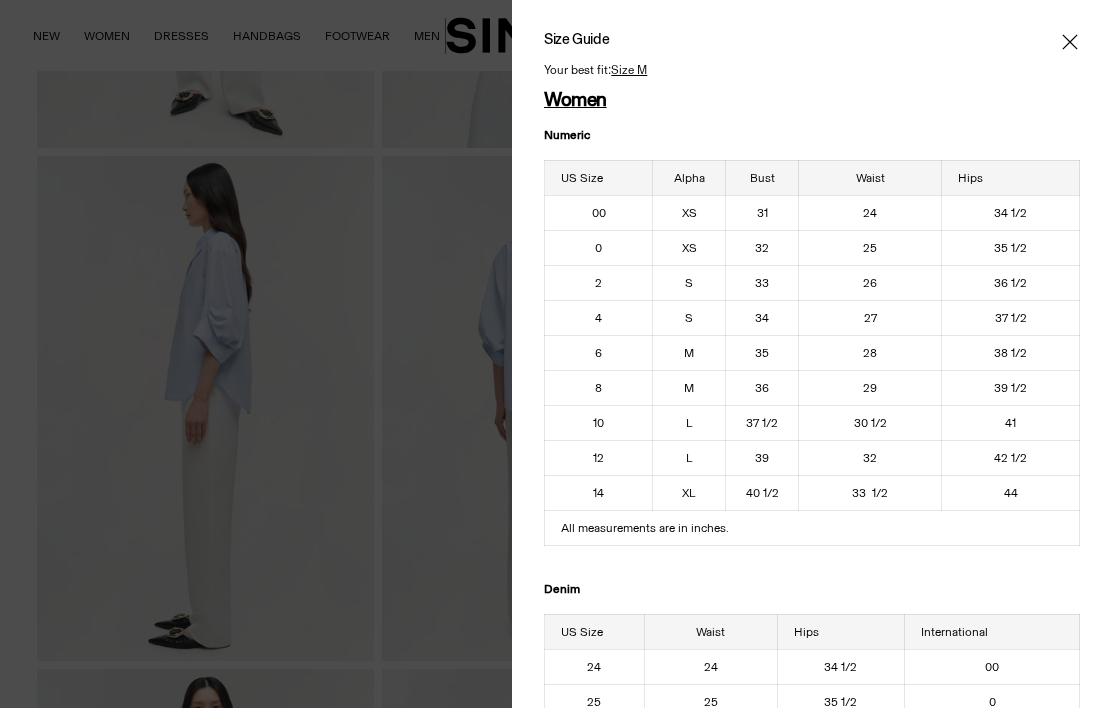 click on "34" at bounding box center [762, 317] 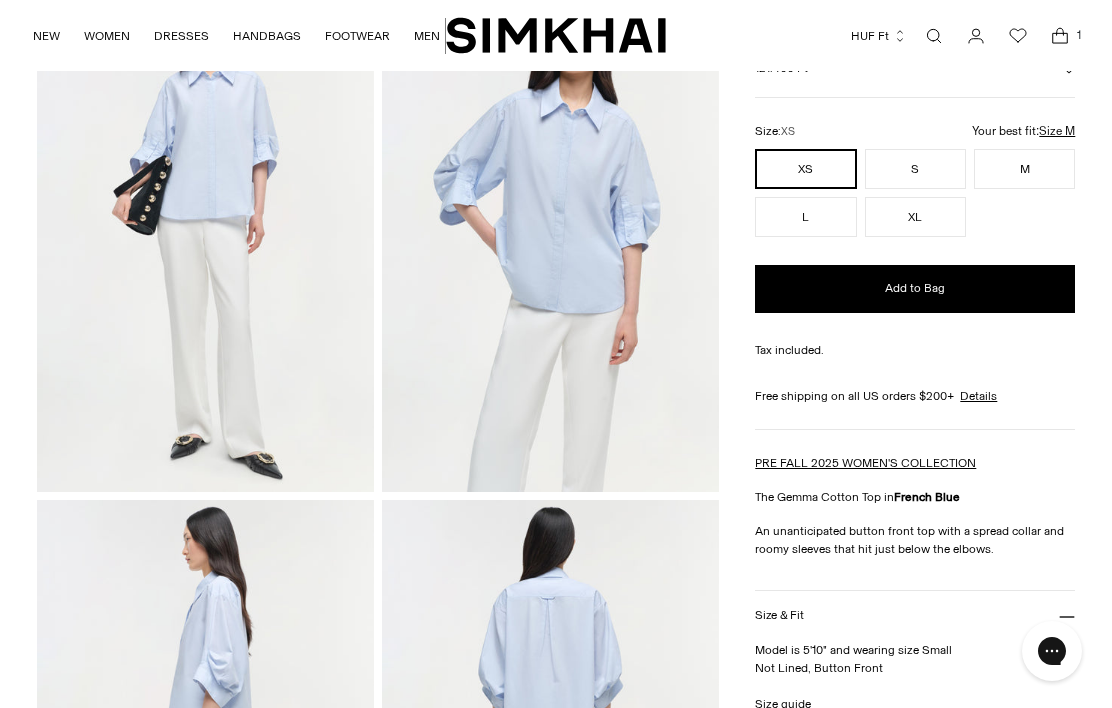 scroll, scrollTop: 138, scrollLeft: 0, axis: vertical 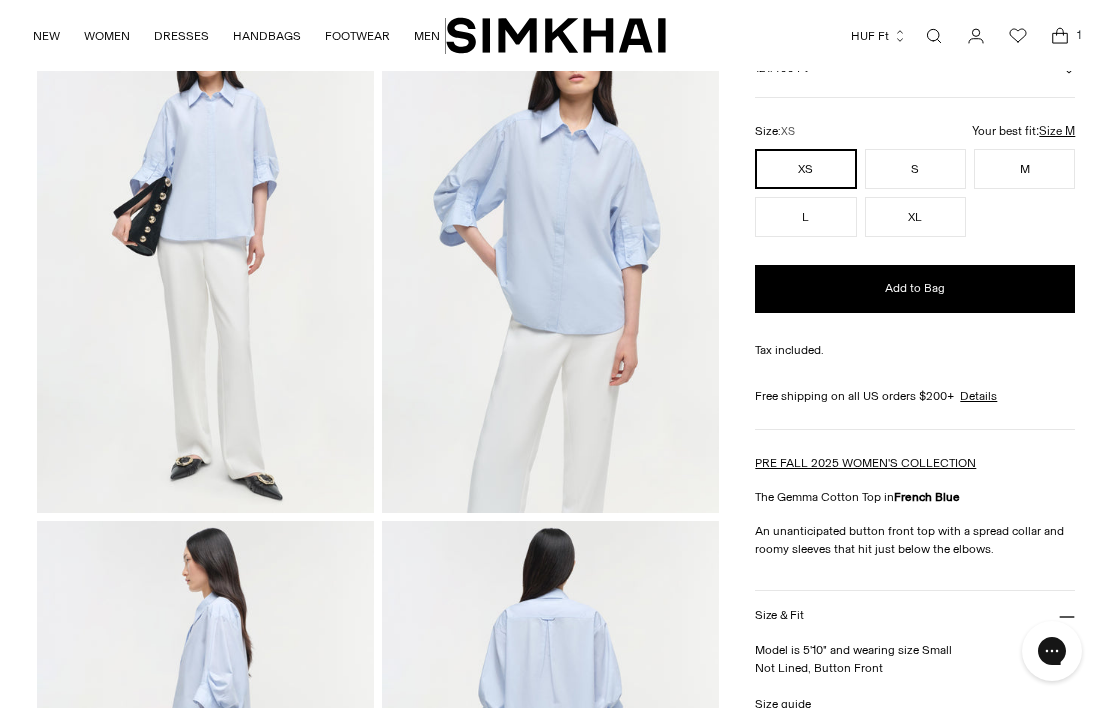 click on "S" at bounding box center [915, 169] 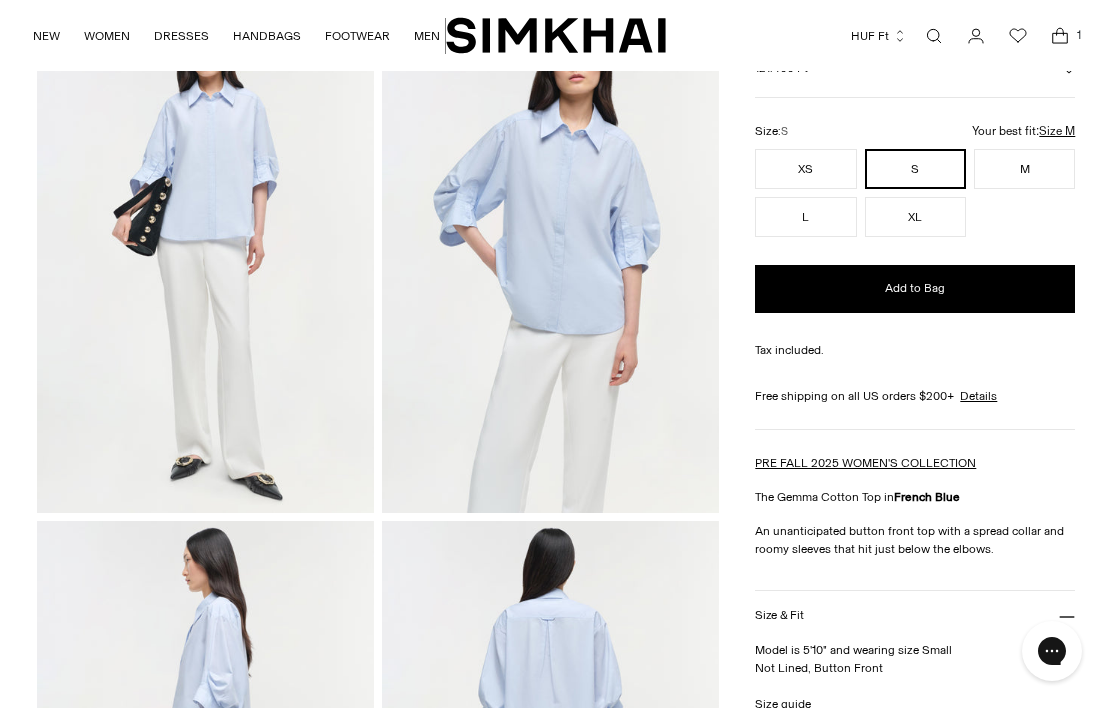 click on "S" at bounding box center (915, 169) 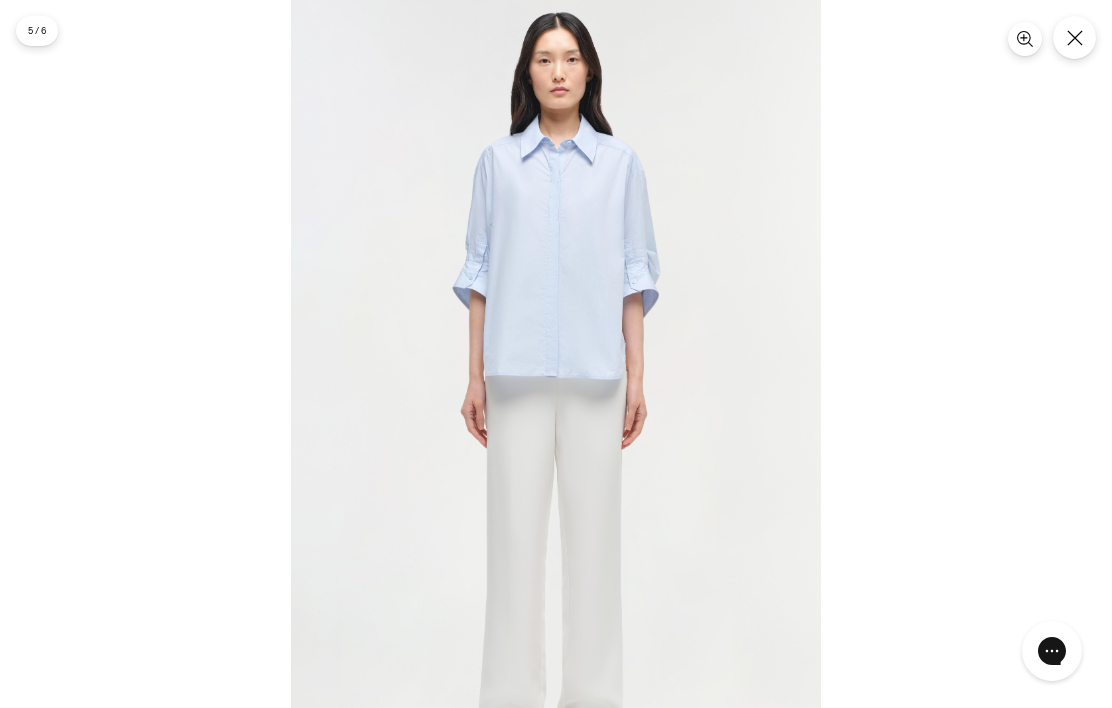 click 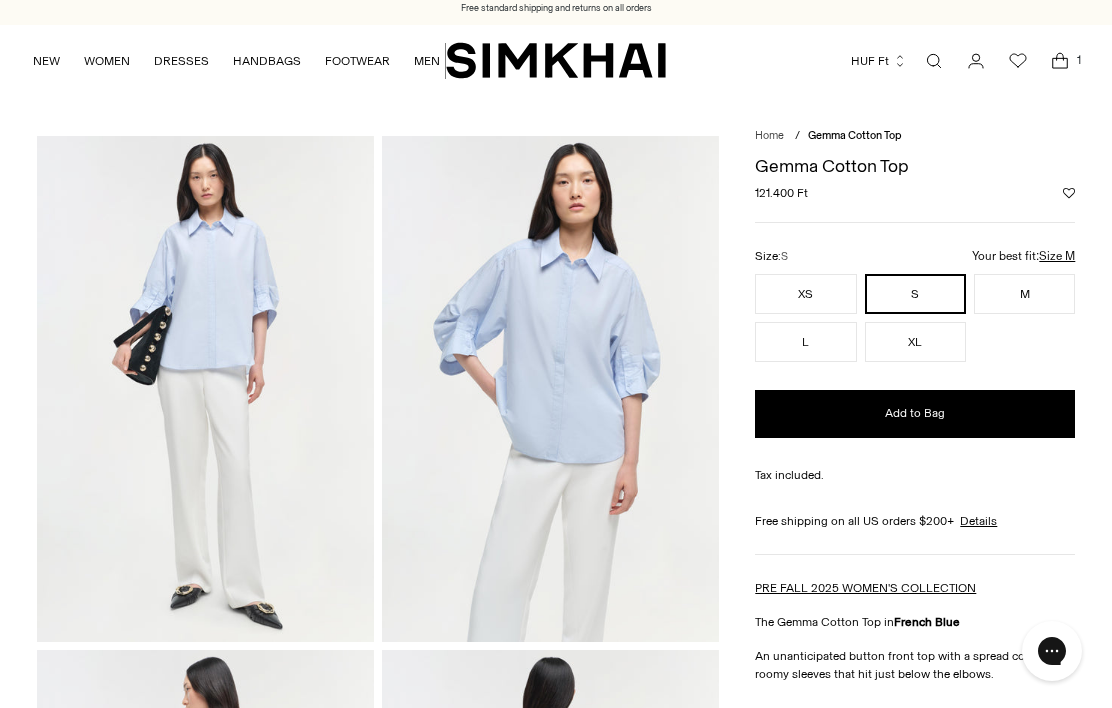 scroll, scrollTop: 0, scrollLeft: 0, axis: both 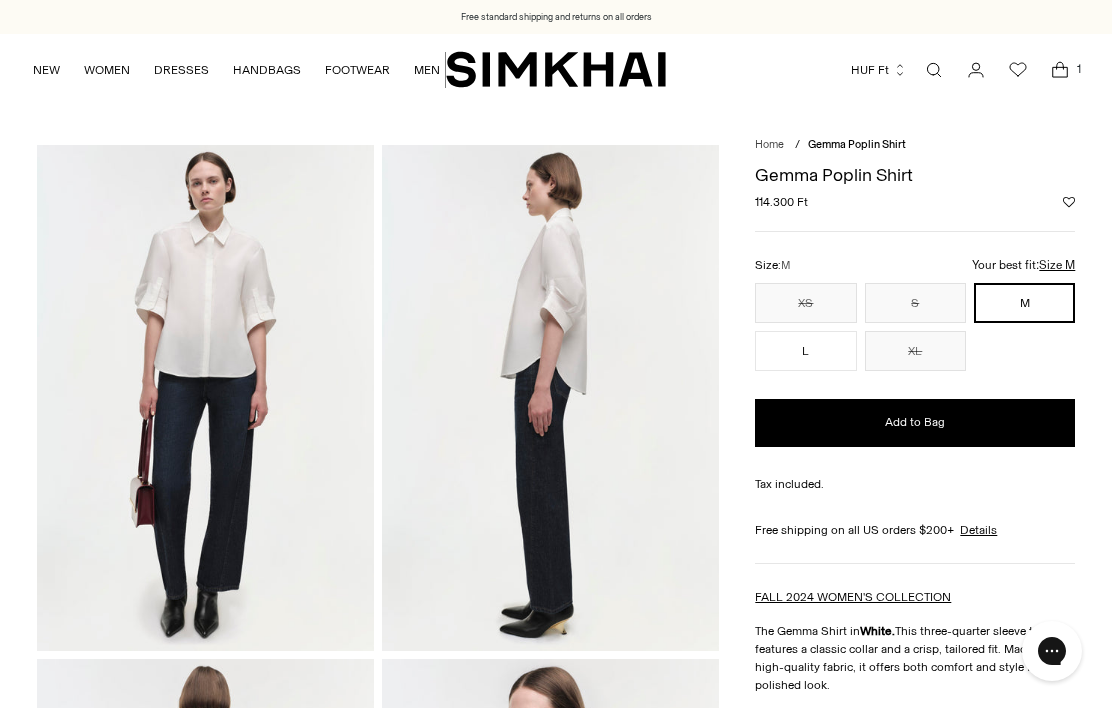 click at bounding box center (205, 397) 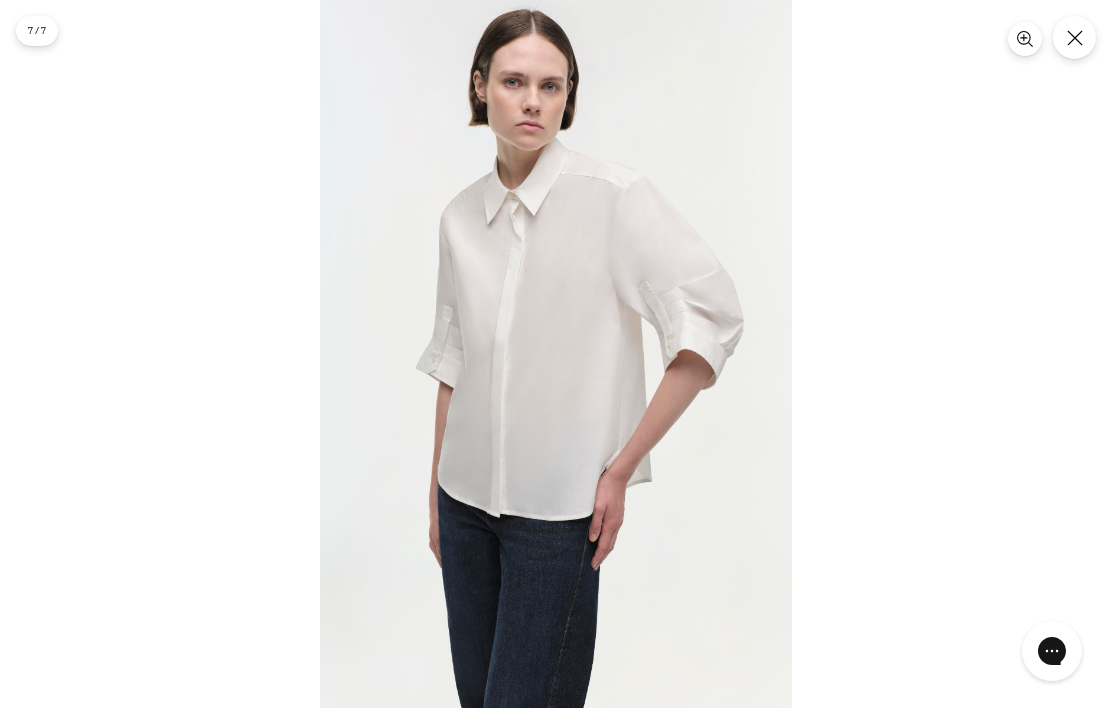 click 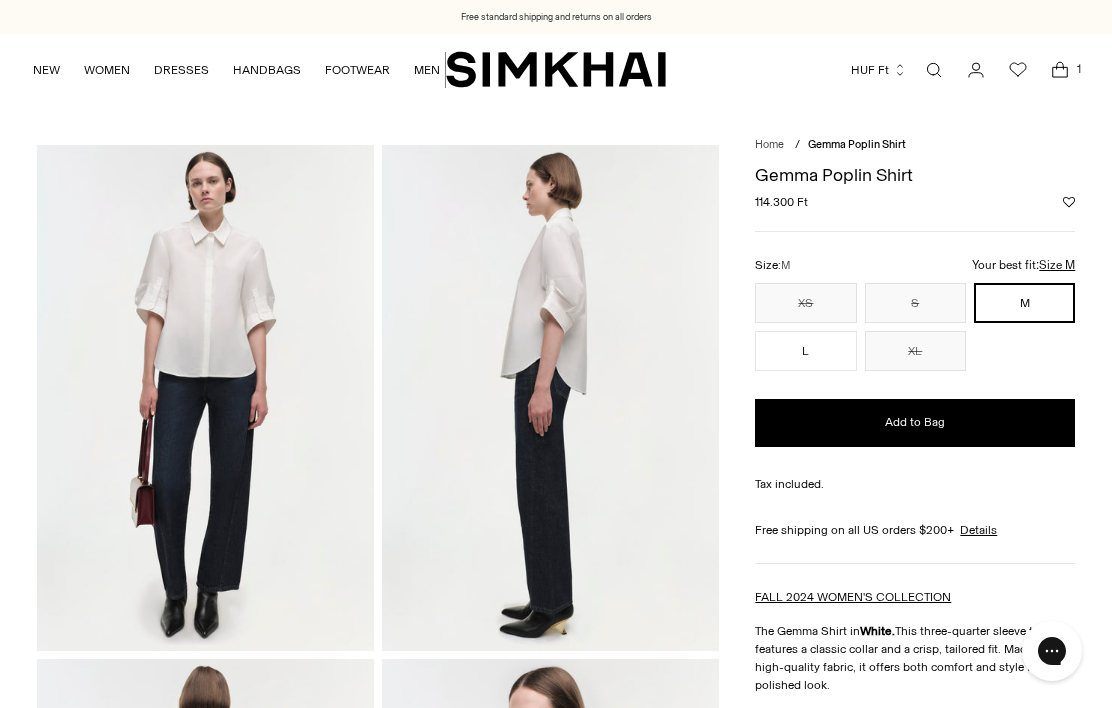 click on "Home" at bounding box center (769, 144) 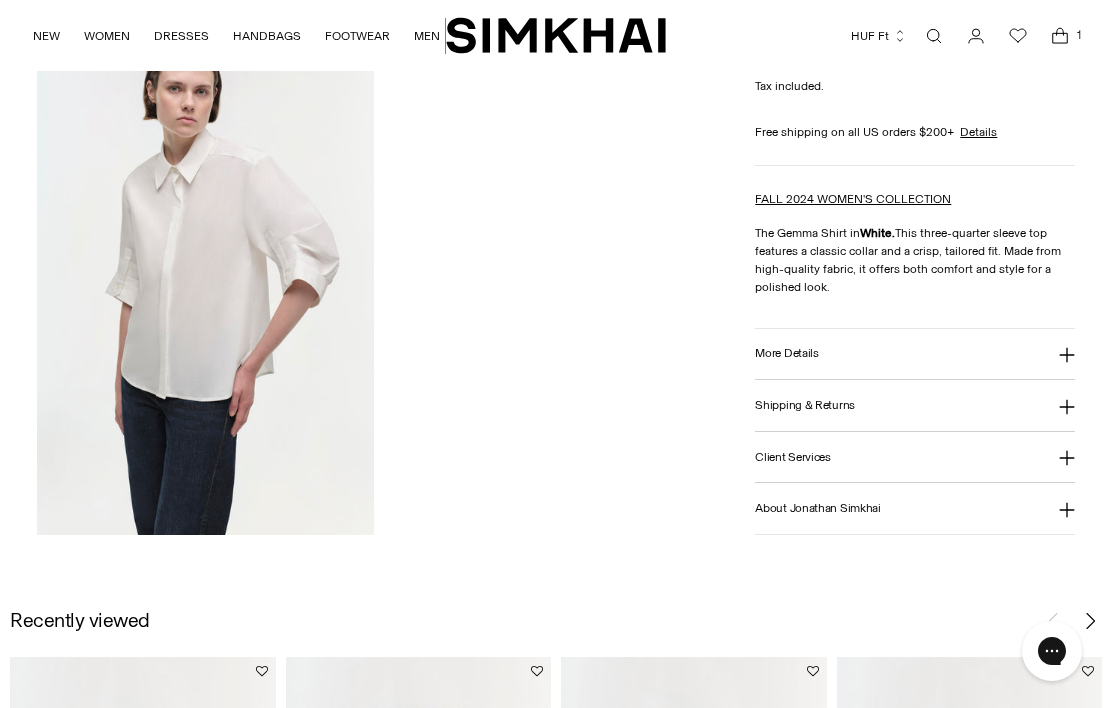 scroll, scrollTop: 1652, scrollLeft: 0, axis: vertical 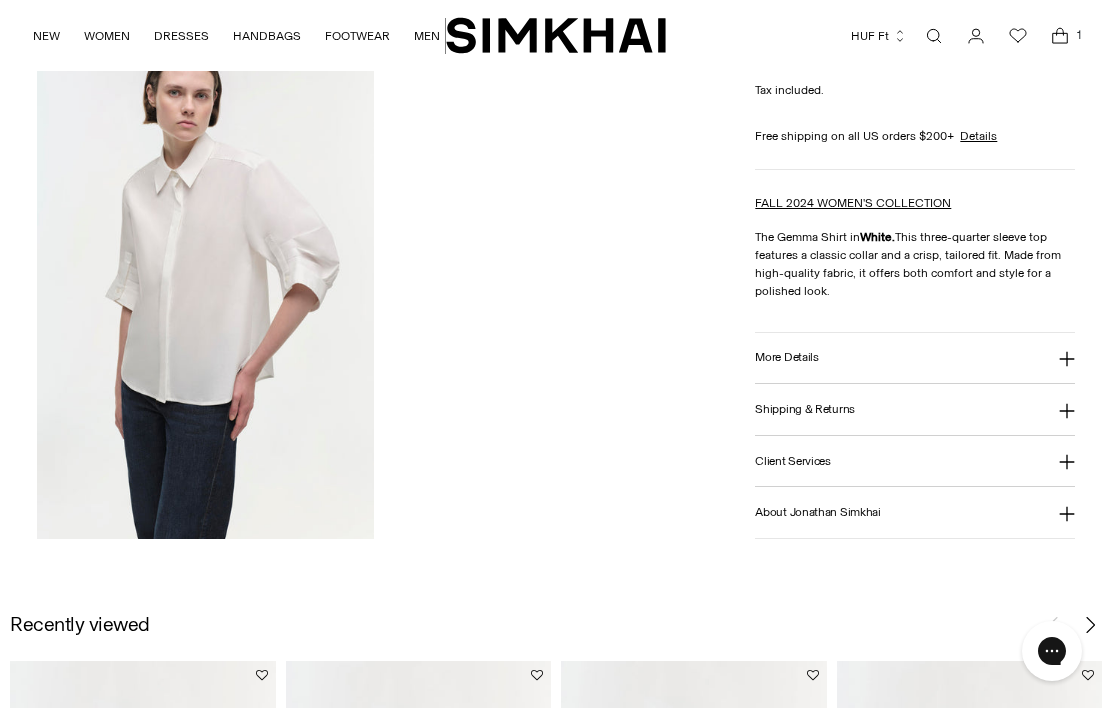 click on "Shipping & Returns" at bounding box center (915, 409) 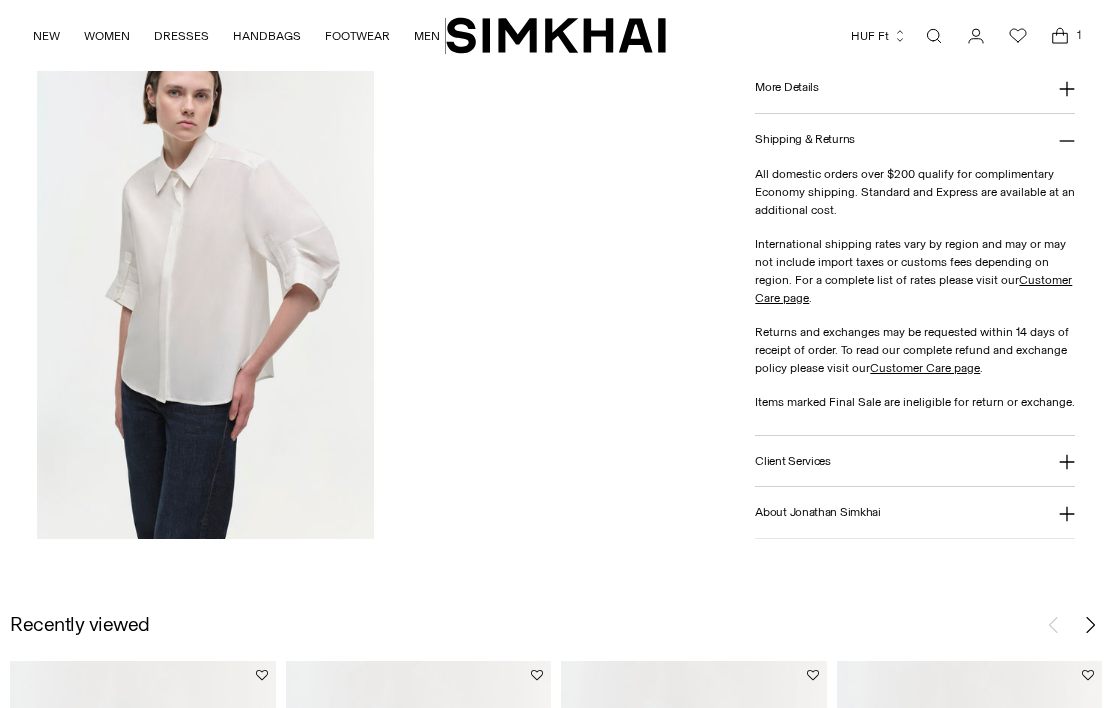 click on "Customer Care page" at bounding box center [913, 289] 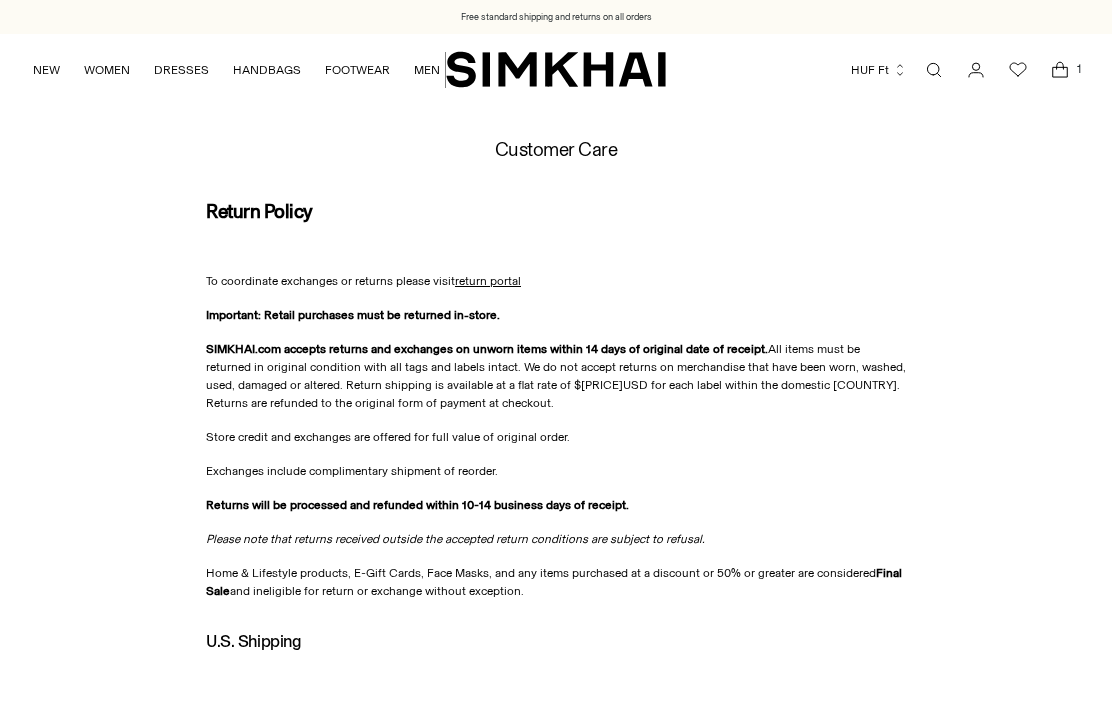 scroll, scrollTop: 0, scrollLeft: 0, axis: both 